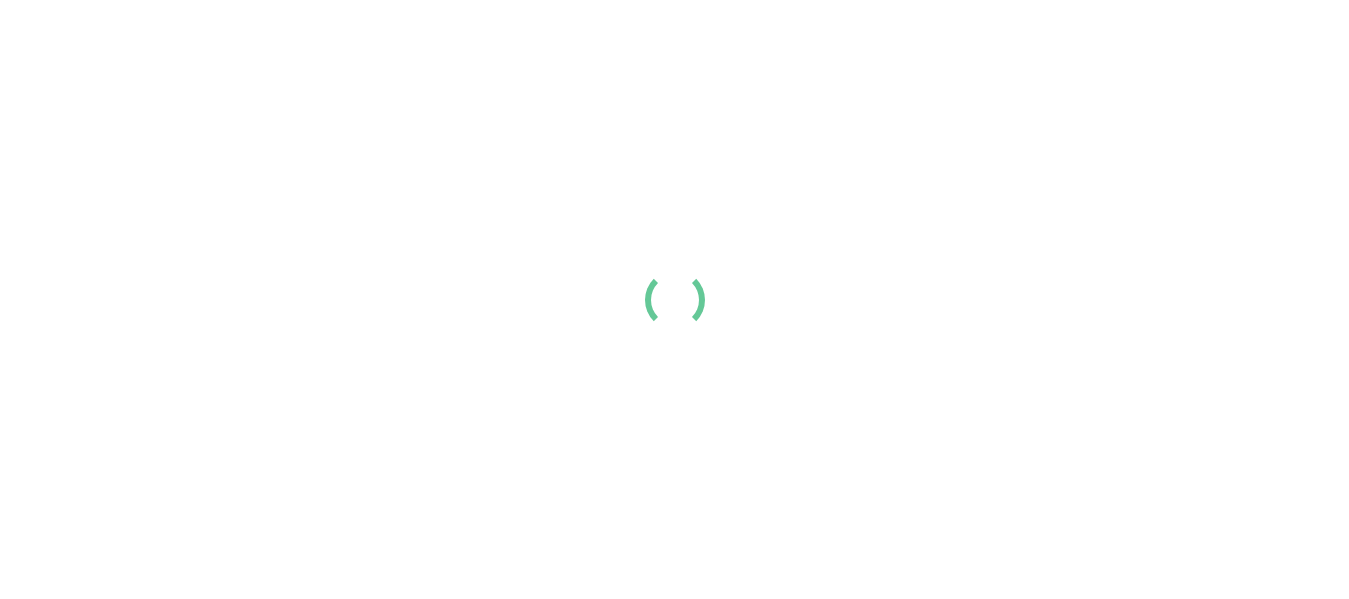 scroll, scrollTop: 0, scrollLeft: 0, axis: both 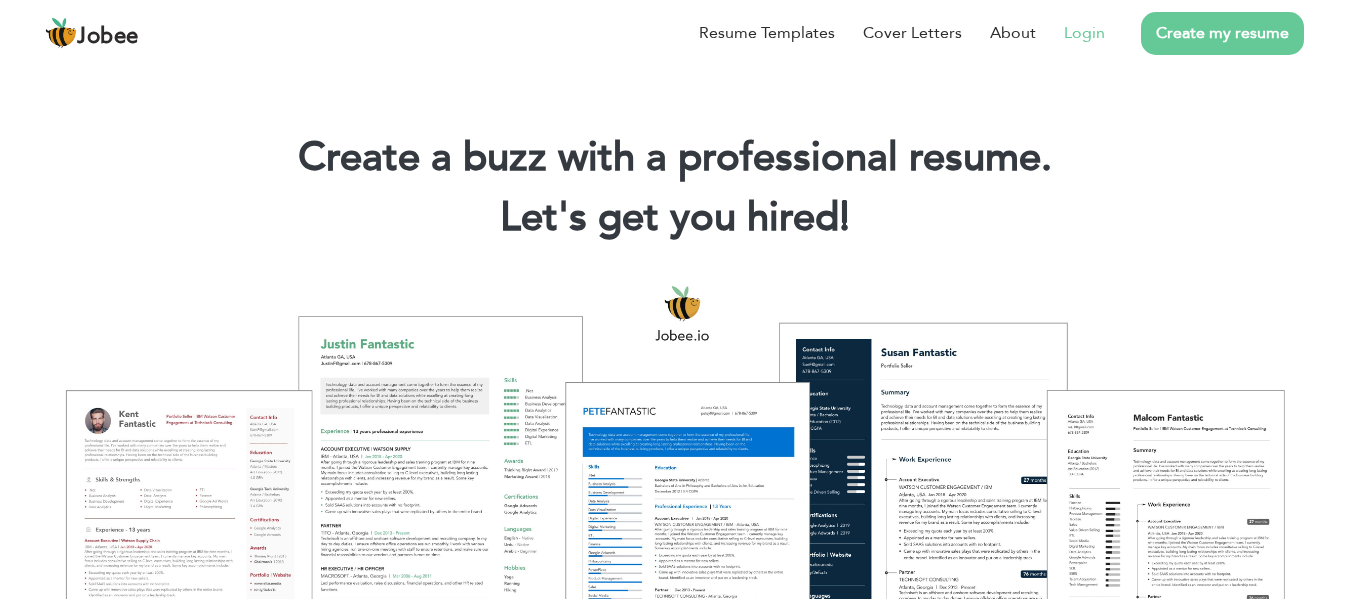 click on "Login" at bounding box center [1084, 33] 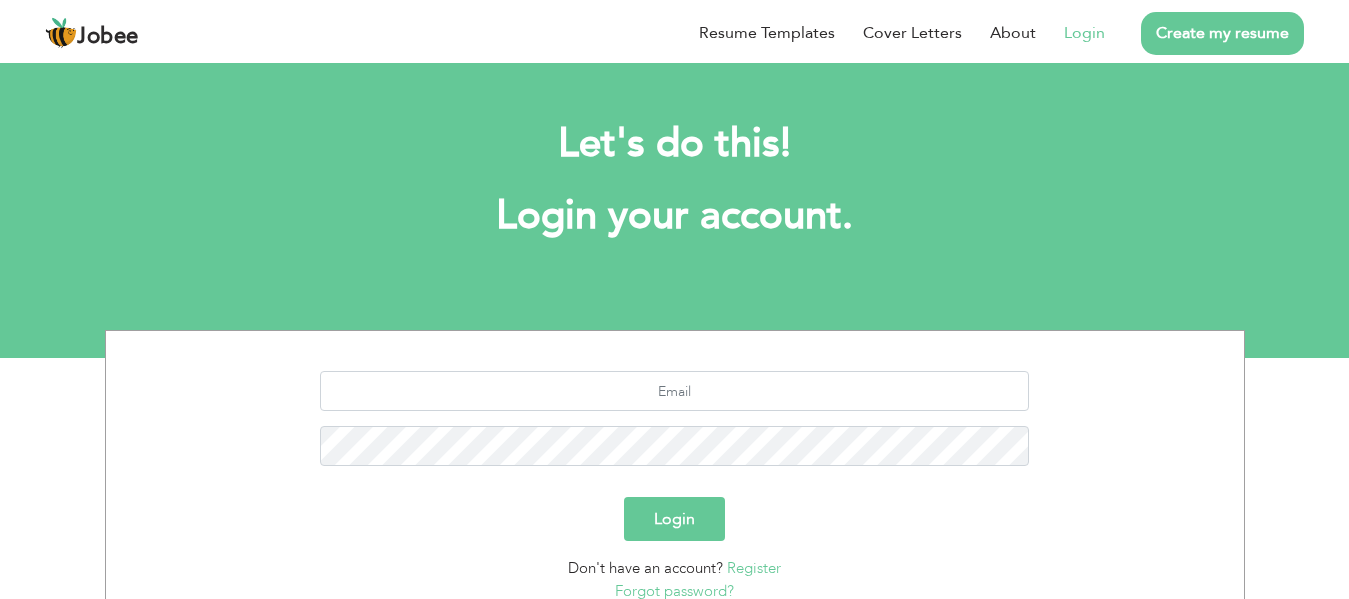 scroll, scrollTop: 0, scrollLeft: 0, axis: both 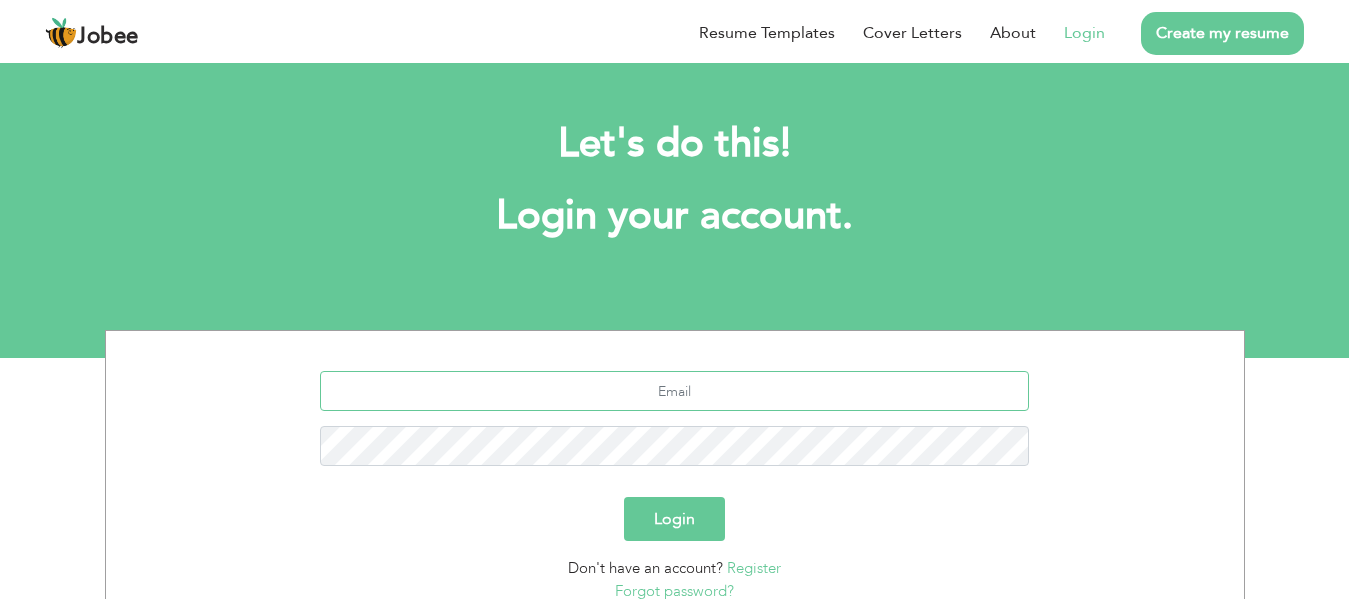type on "uj7886517@gmail.com" 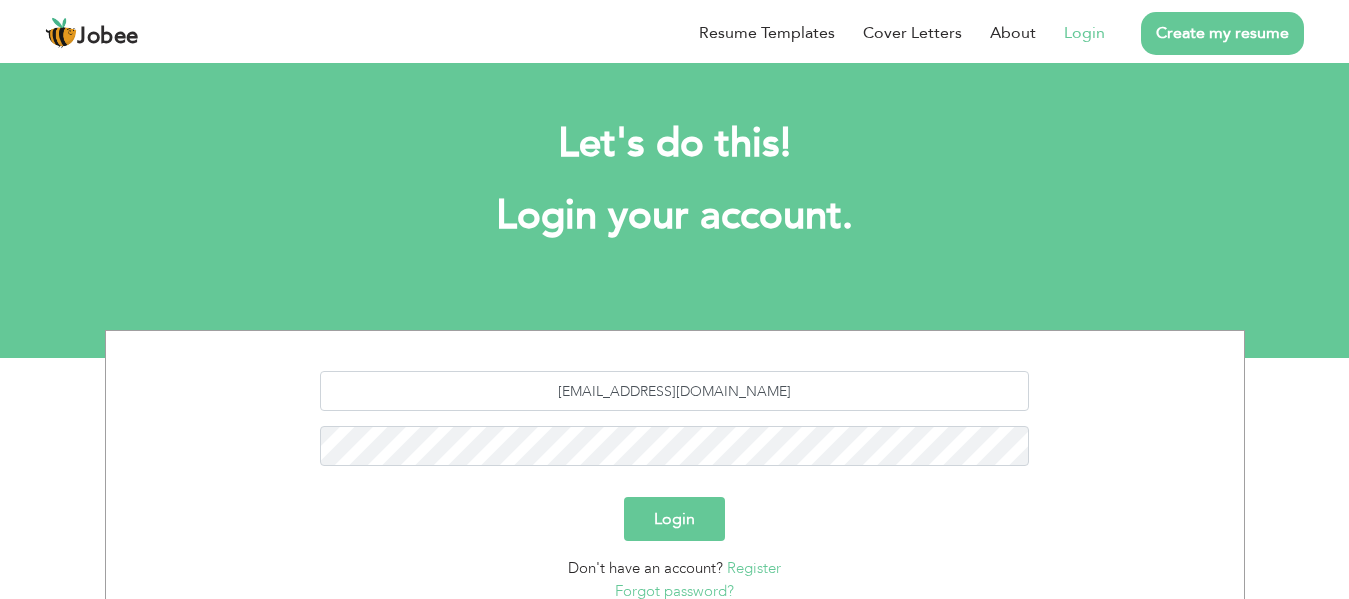 click on "Login" at bounding box center (674, 519) 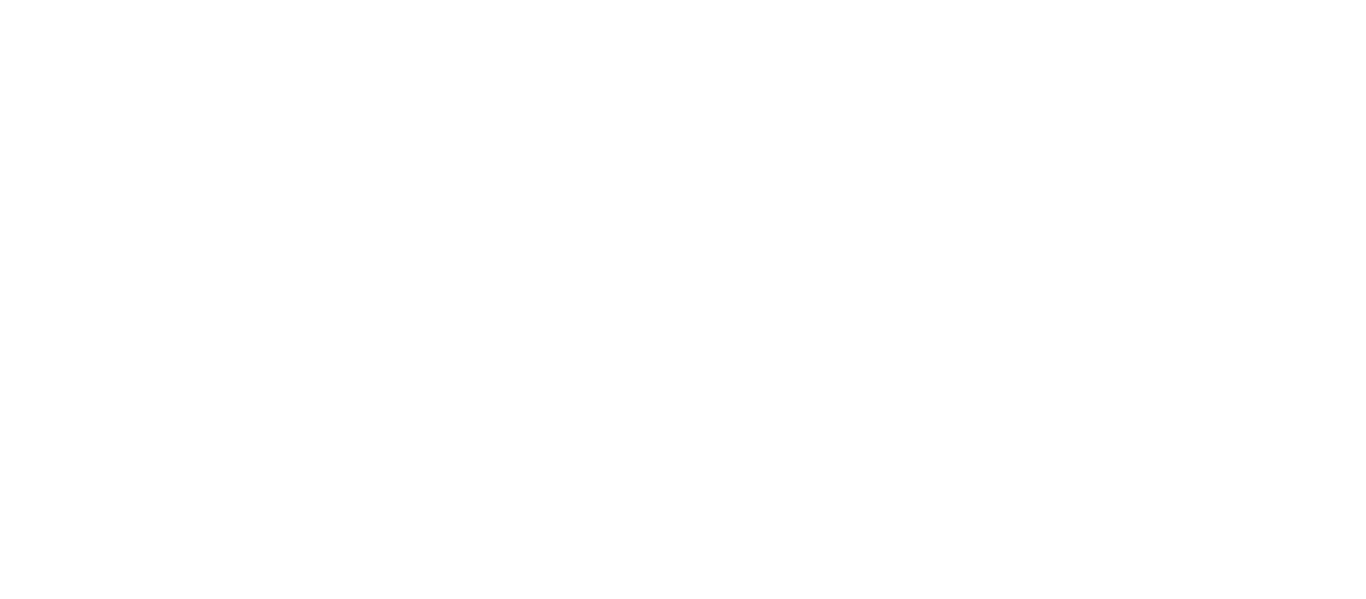scroll, scrollTop: 0, scrollLeft: 0, axis: both 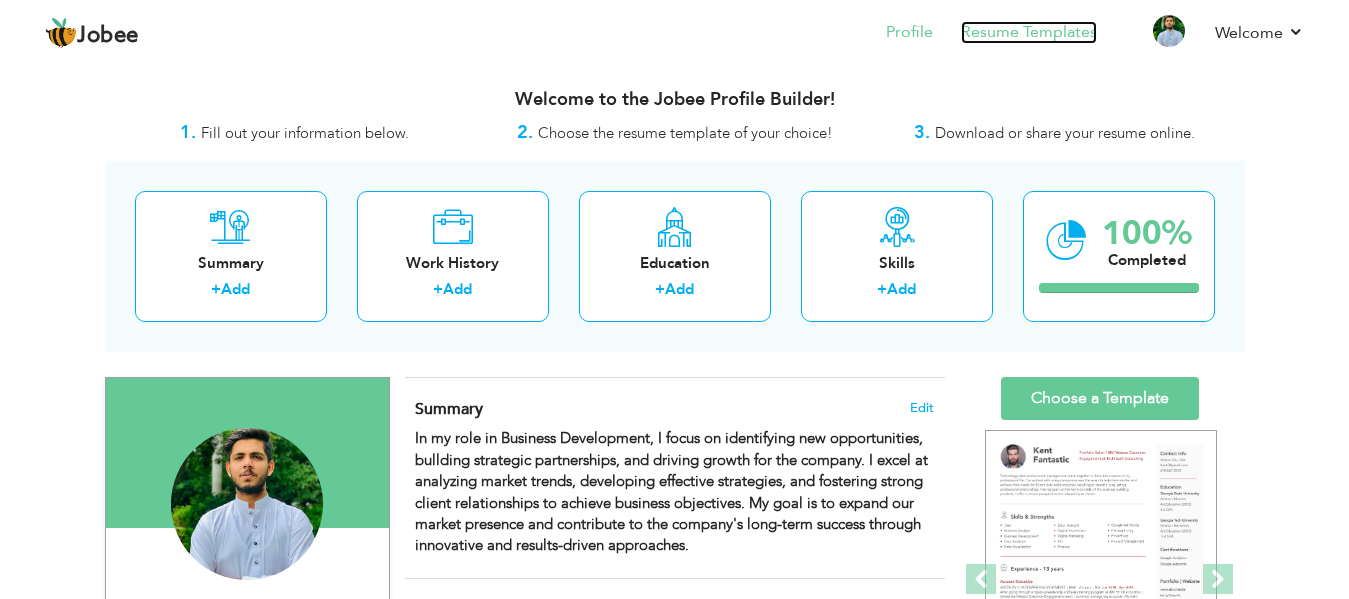 click on "Resume Templates" at bounding box center [1029, 32] 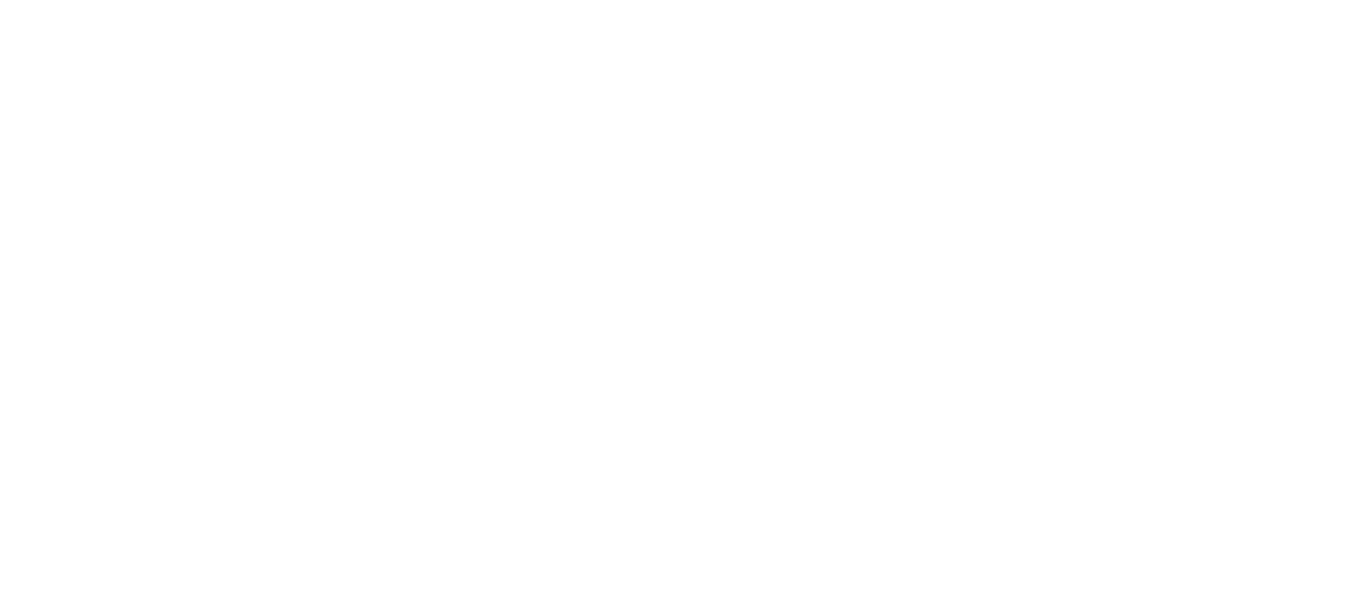 scroll, scrollTop: 0, scrollLeft: 0, axis: both 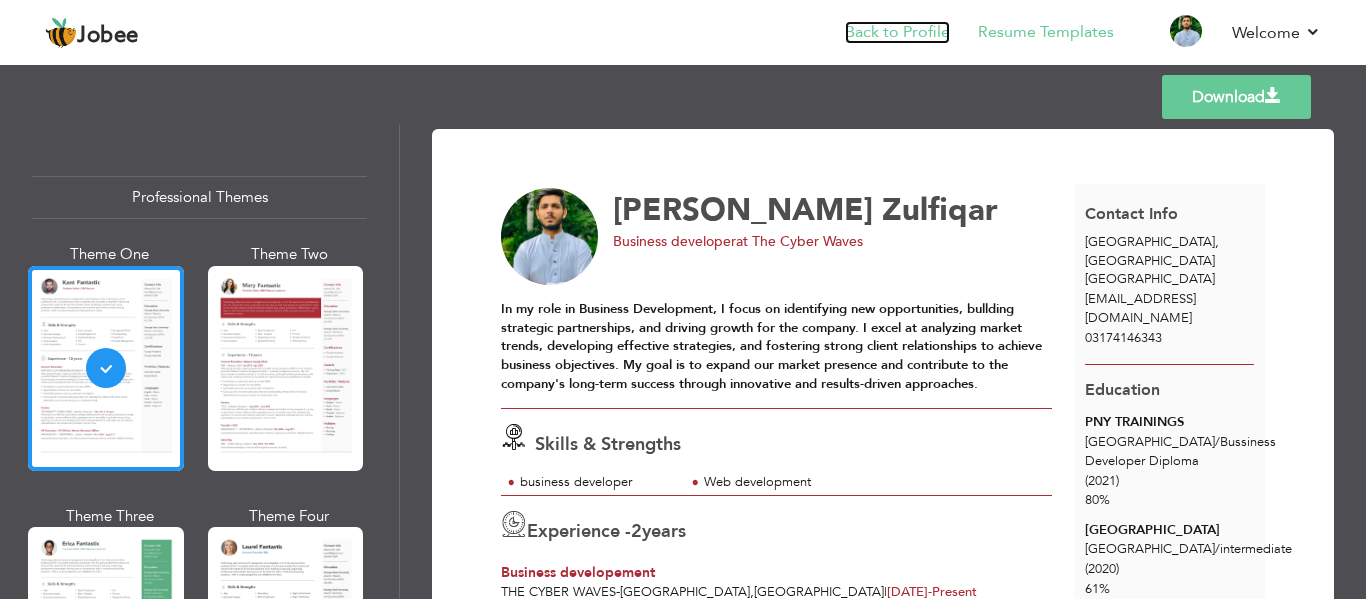 click on "Back to Profile" at bounding box center [897, 32] 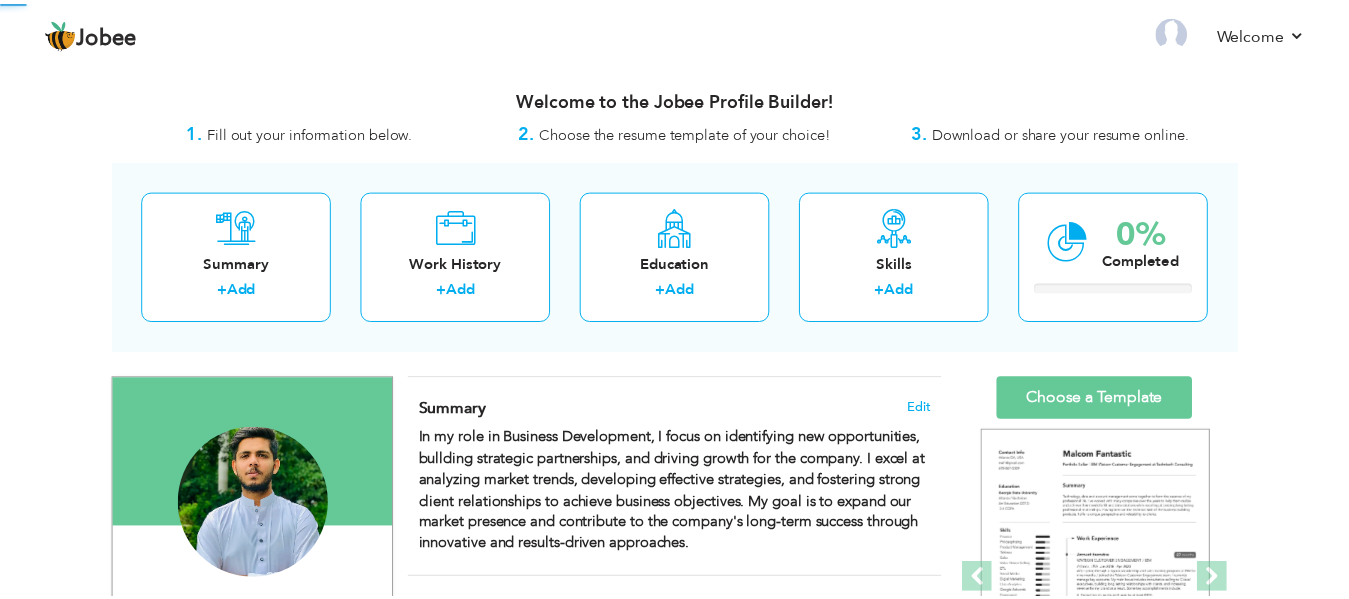 scroll, scrollTop: 0, scrollLeft: 0, axis: both 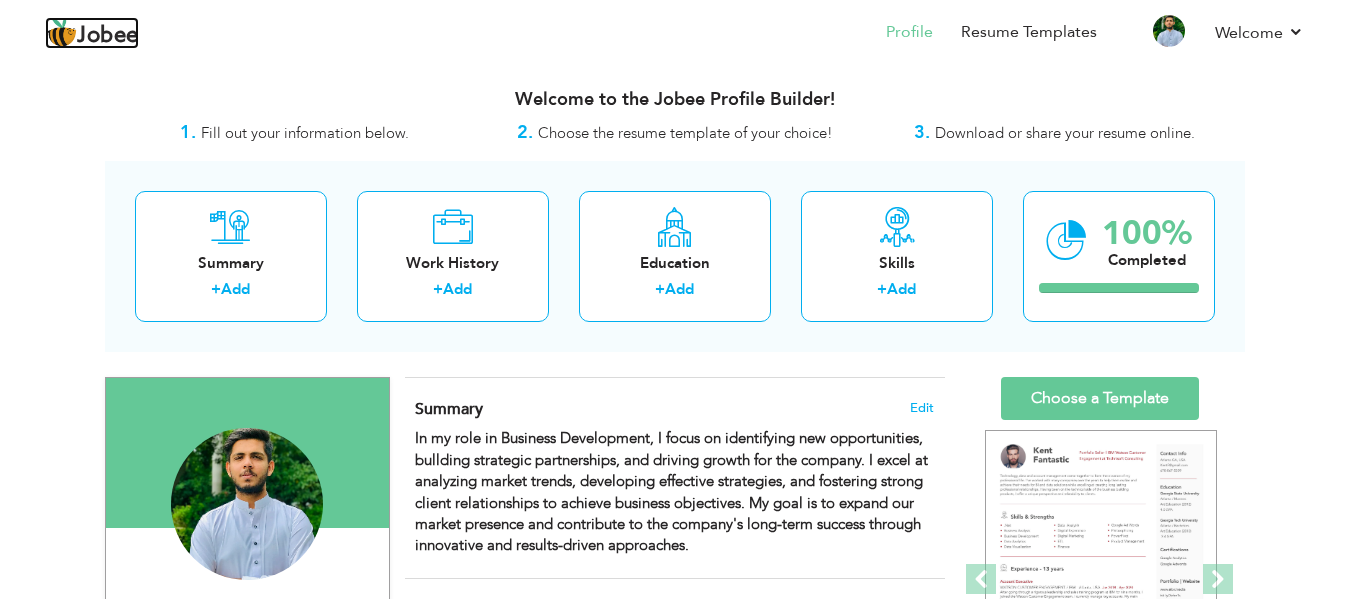 click on "Jobee" at bounding box center [108, 36] 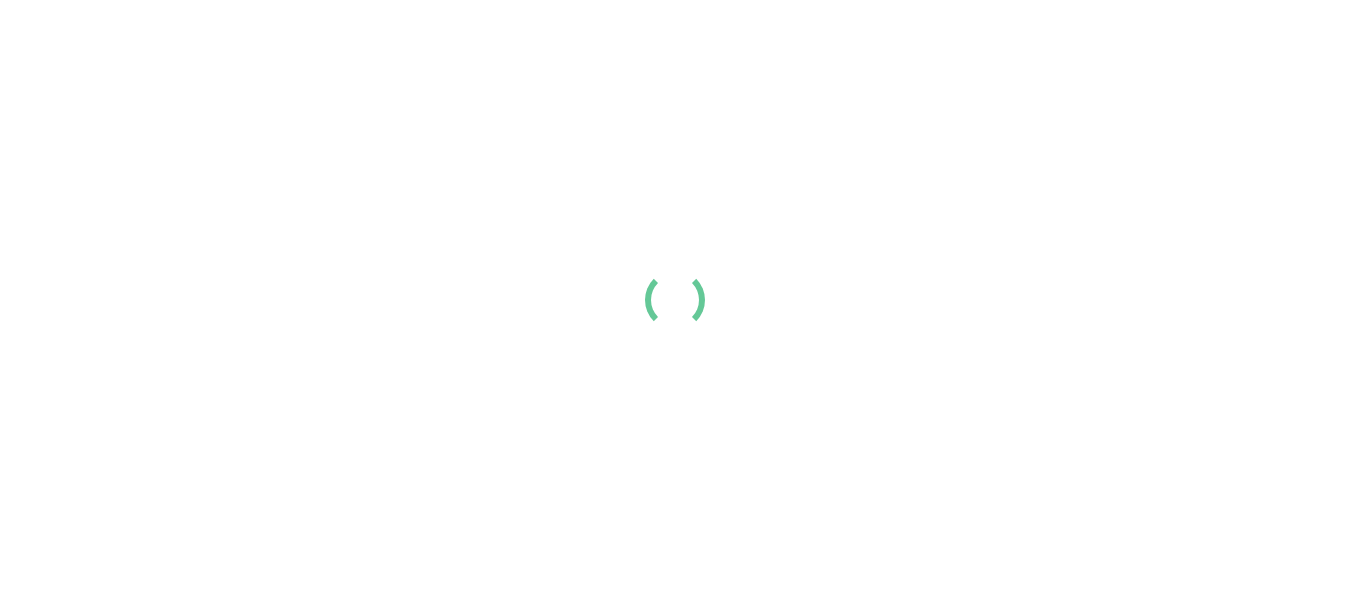 scroll, scrollTop: 0, scrollLeft: 0, axis: both 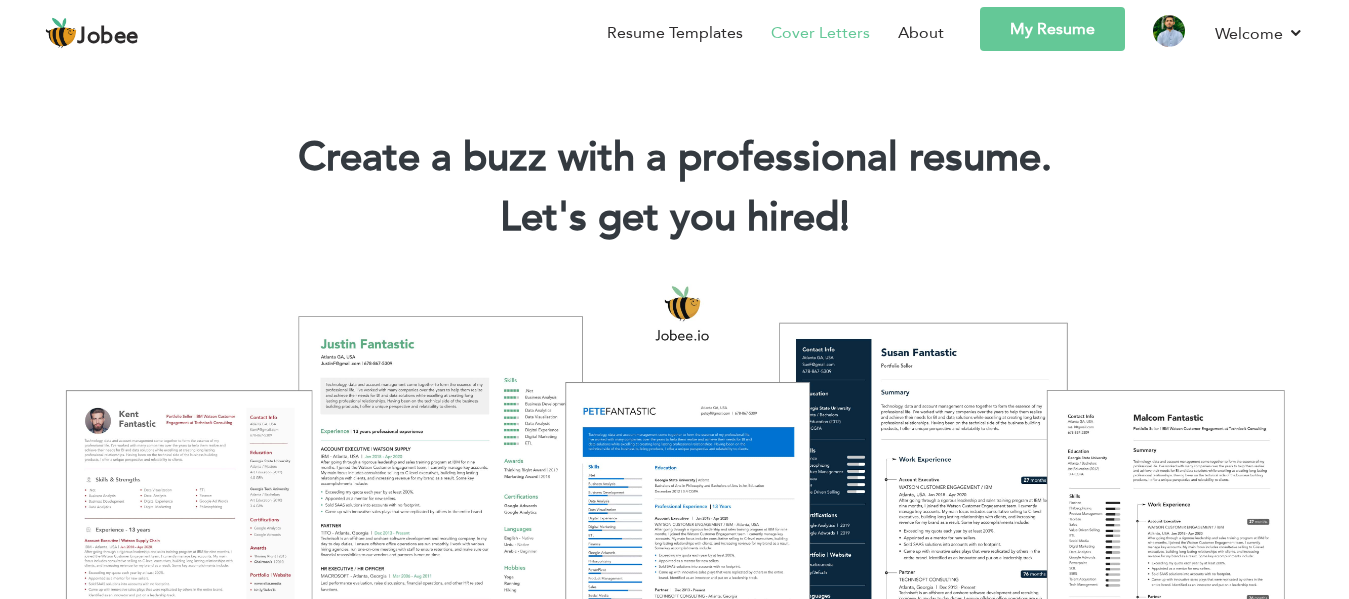 click on "Cover Letters" at bounding box center (820, 33) 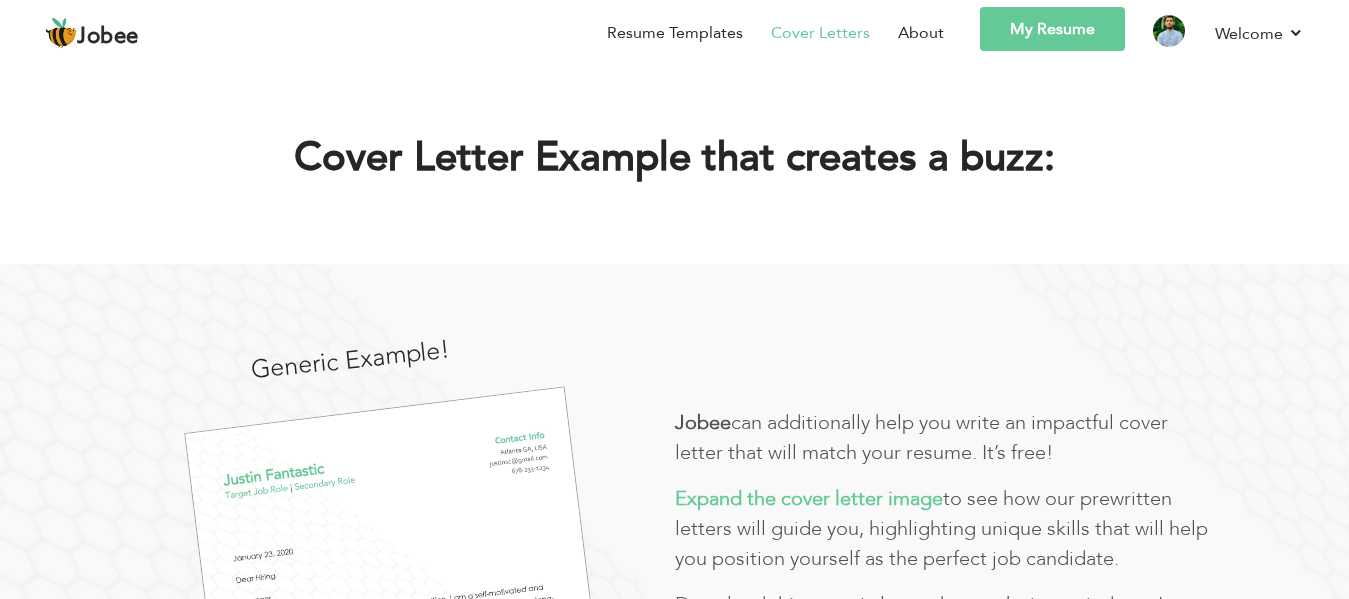 scroll, scrollTop: 0, scrollLeft: 0, axis: both 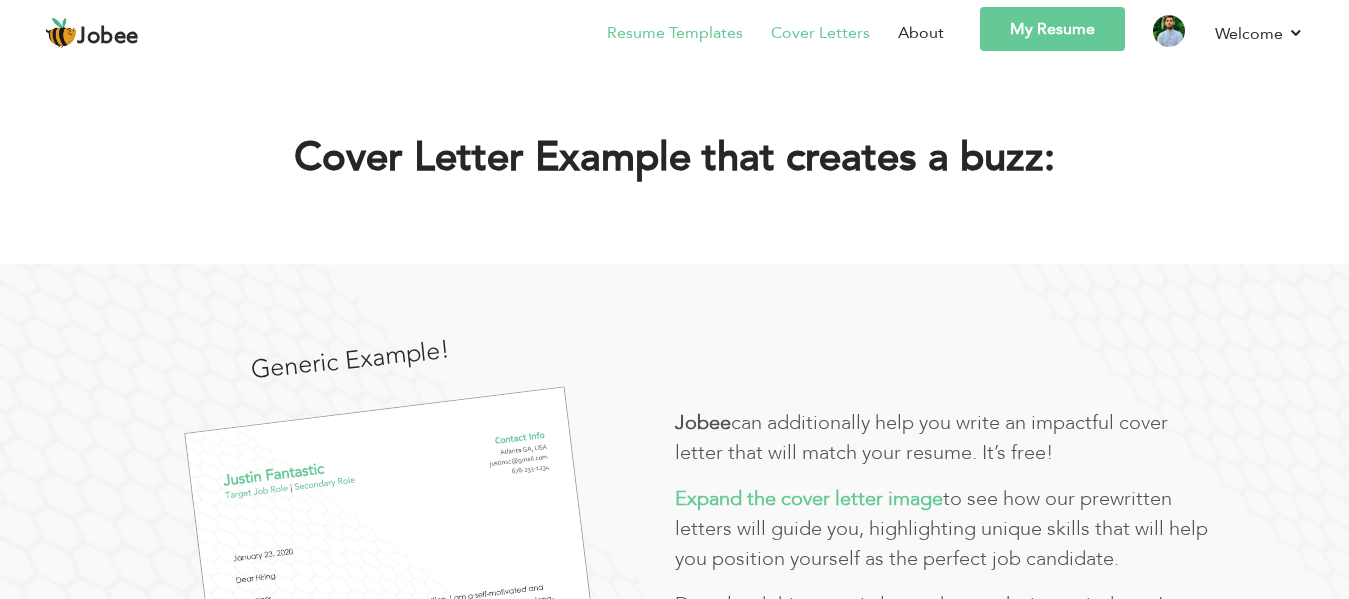 click on "Resume Templates" at bounding box center (675, 33) 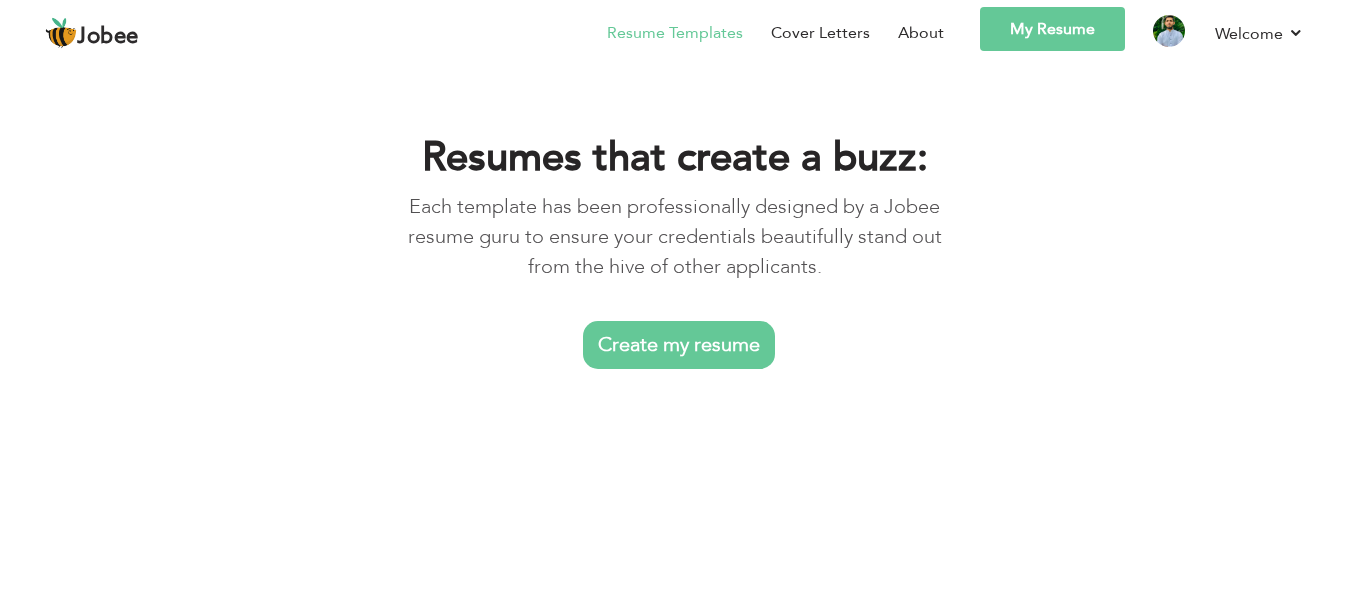 scroll, scrollTop: 0, scrollLeft: 0, axis: both 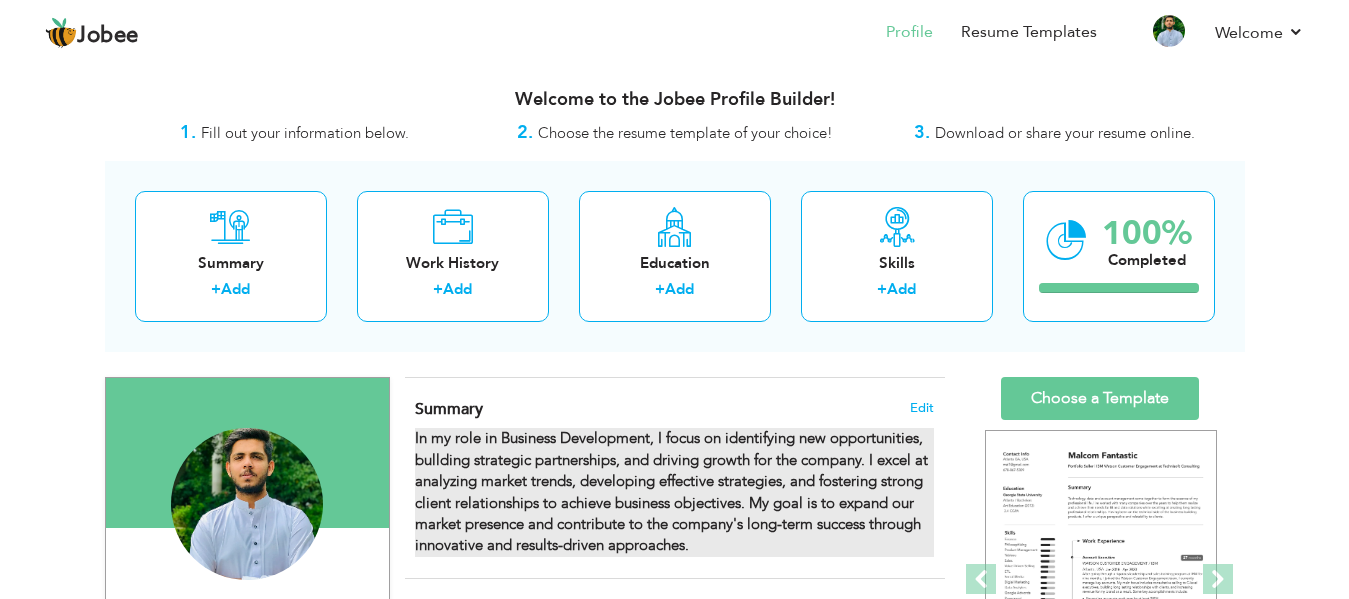 click on "In my role in Business Development, I focus on identifying new opportunities, bullding strategic partnerships, and driving growth for the company. I excel at analyzing market trends, developing effective strategies, and fostering strong client relationships to achieve business objectives. My goal is to expand our market presence and contribute to the company's long-term success through innovative and results-driven approaches." at bounding box center [671, 491] 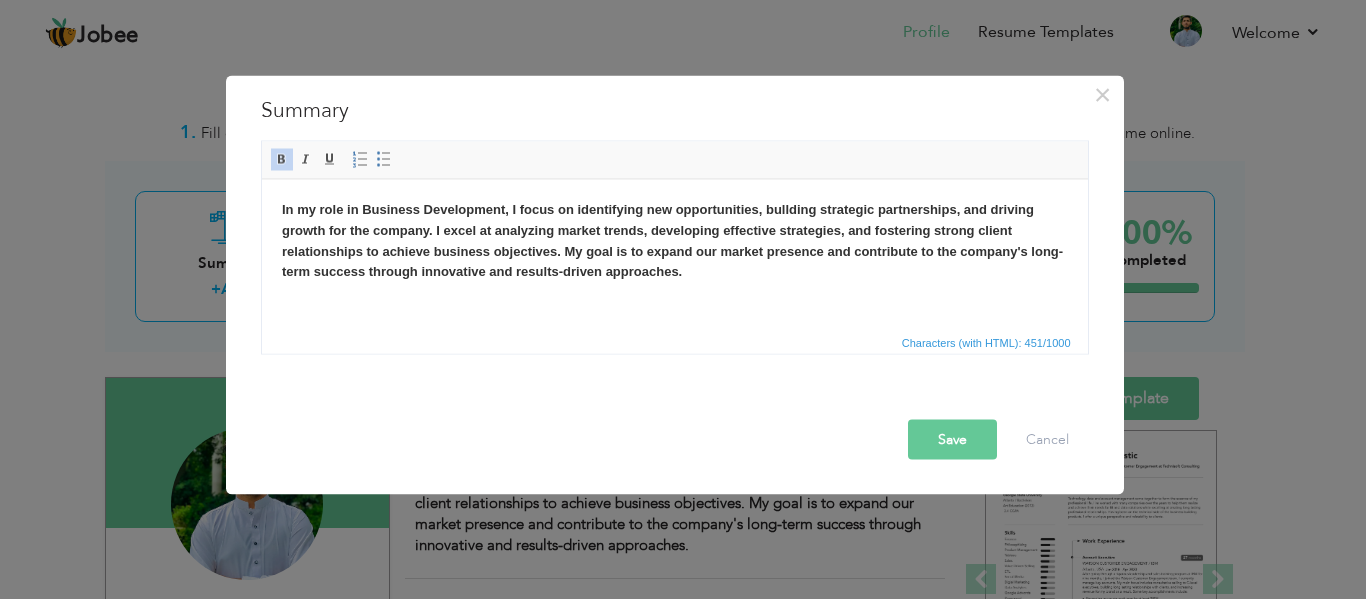 click on "×
Summary
In my role in Business Development, I focus on identifying new opportunities, bullding strategic partnerships, and driving growth for the company. I excel at analyzing market trends, developing effective strategies, and fostering strong client relationships to achieve business objectives. My goal is to expand our market presence and contribute to the company's long-term success through innovative and results-driven approaches. Rich Text Editor, summaryEditor Editor toolbars Basic Styles   Bold   Italic   Underline Paragraph     Save Cancel" at bounding box center [683, 299] 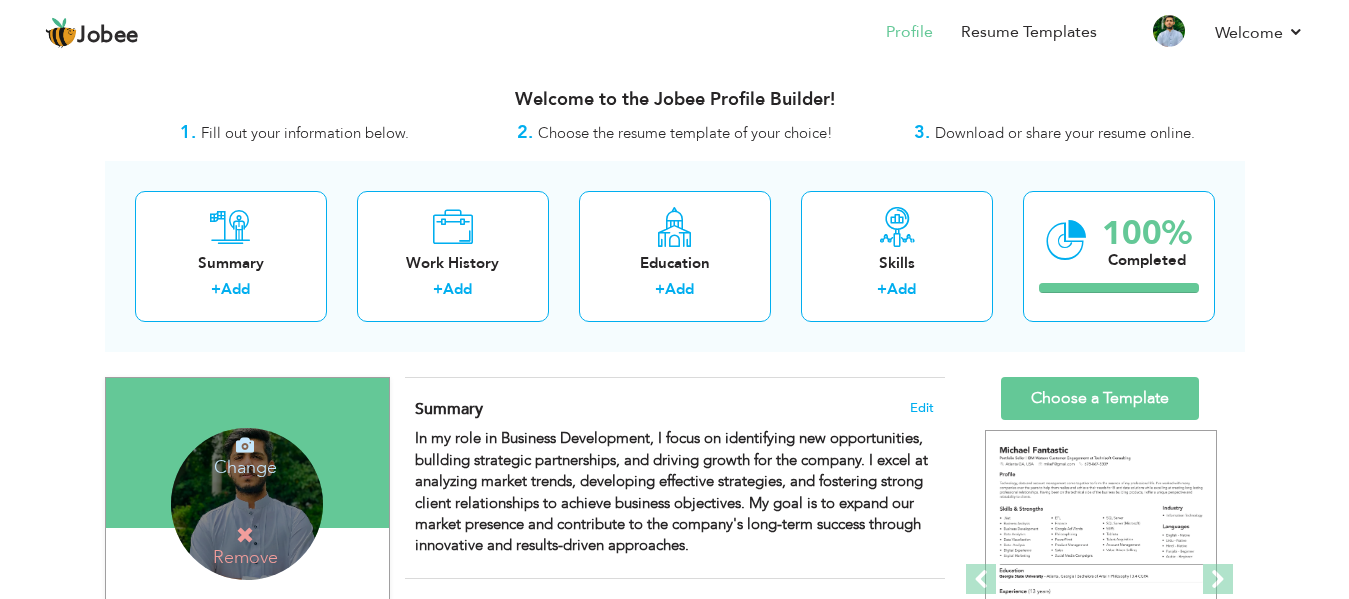 click on "Change
Remove" at bounding box center [247, 504] 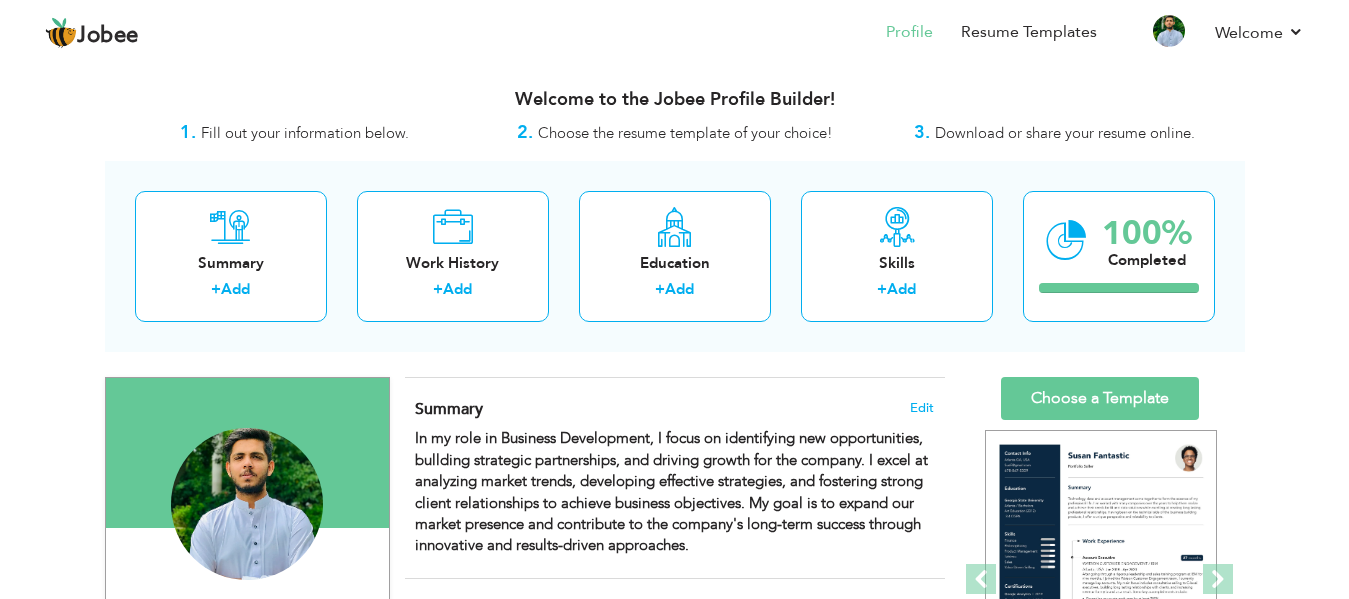 click on "View Resume
Export PDF
Profile
Summary
Public Link
Experience
Education
Awards
Work Histroy
Projects
Certifications
Skills
Preferred Job City" at bounding box center [674, 933] 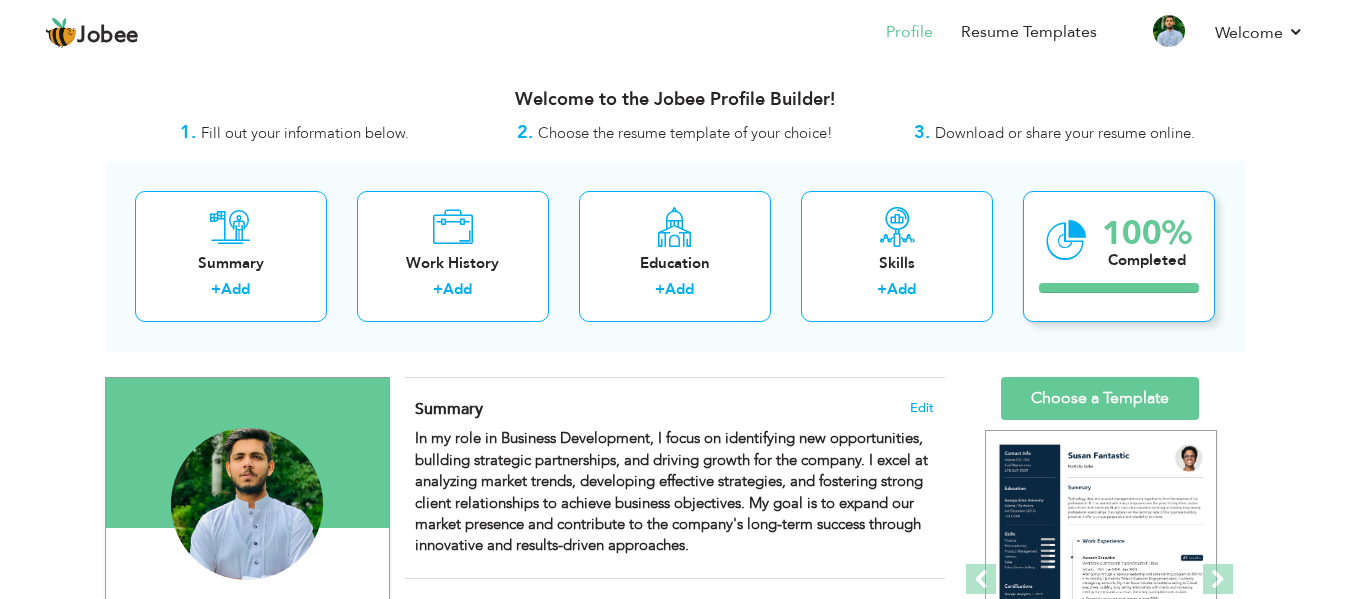 click on "100%" at bounding box center (1147, 233) 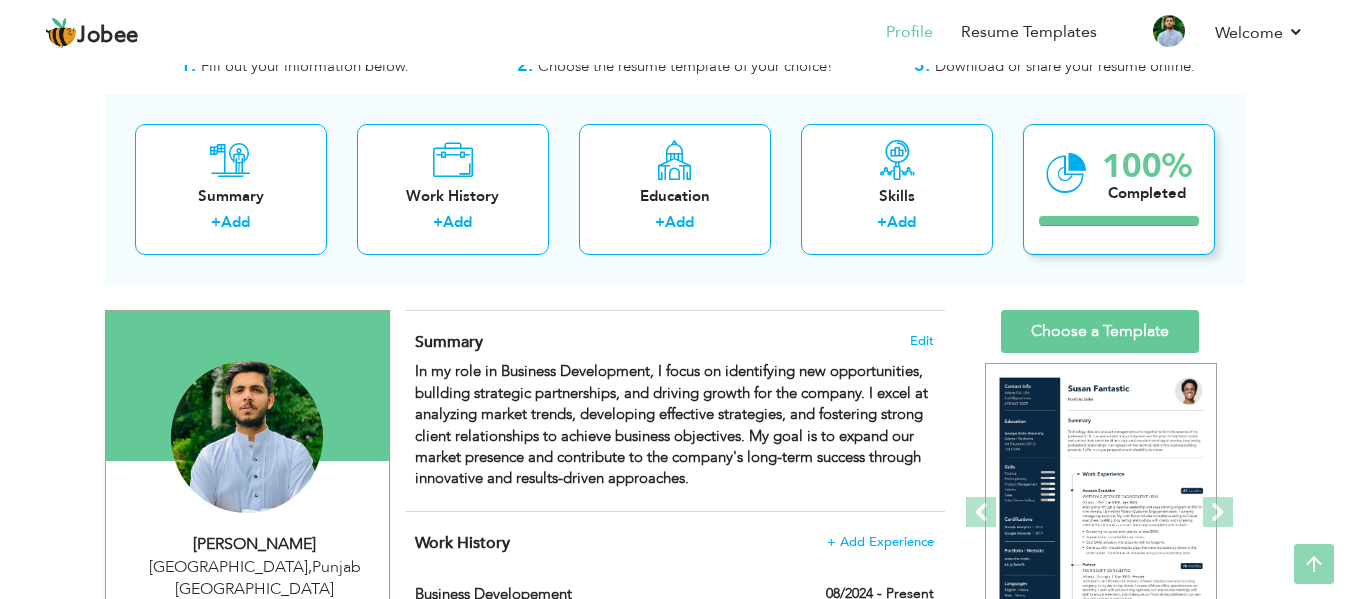 scroll, scrollTop: 50, scrollLeft: 0, axis: vertical 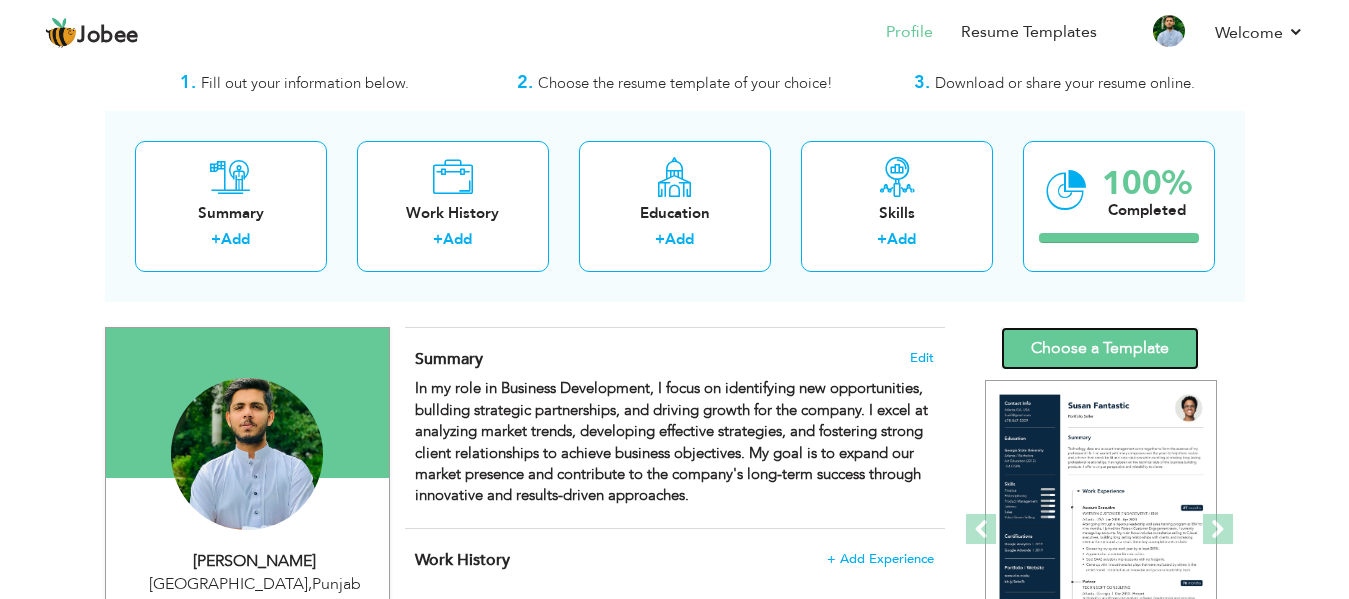 click on "Choose a Template" at bounding box center [1100, 348] 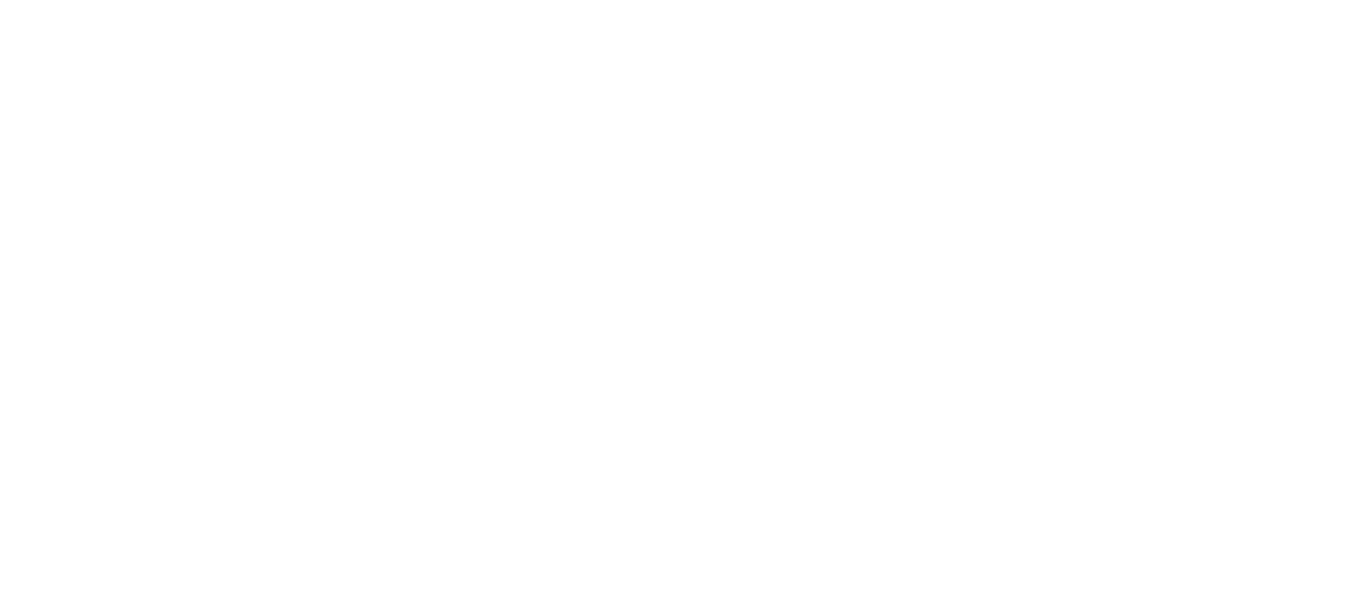 scroll, scrollTop: 0, scrollLeft: 0, axis: both 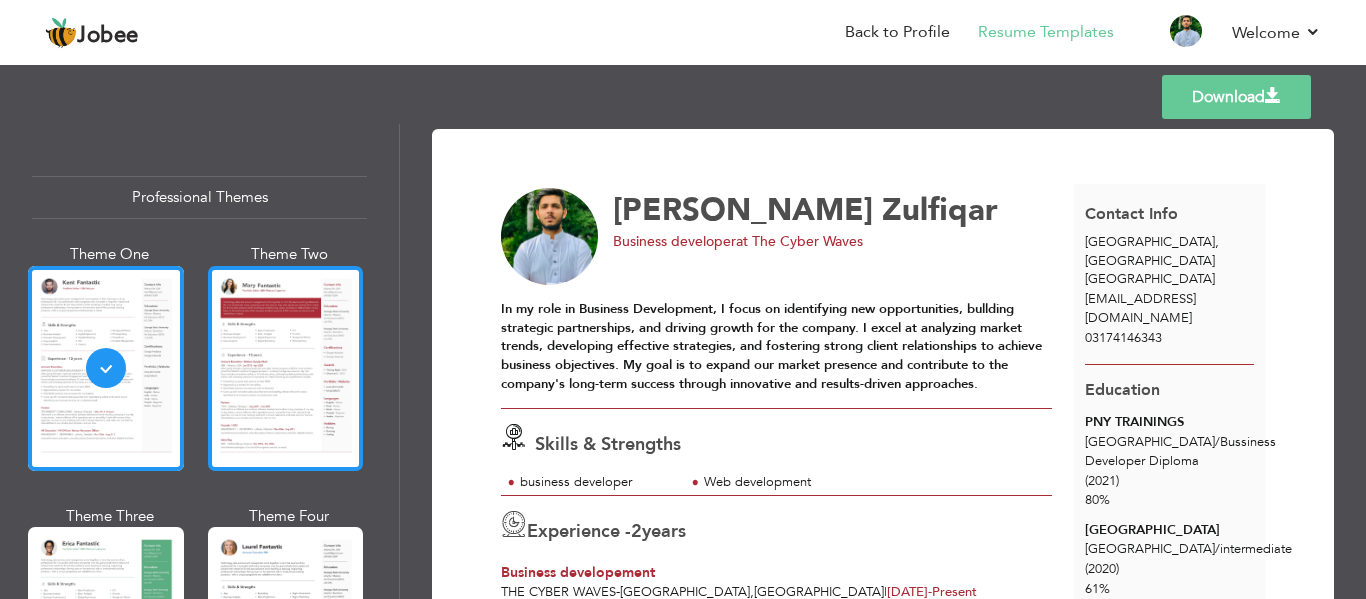 click at bounding box center (286, 368) 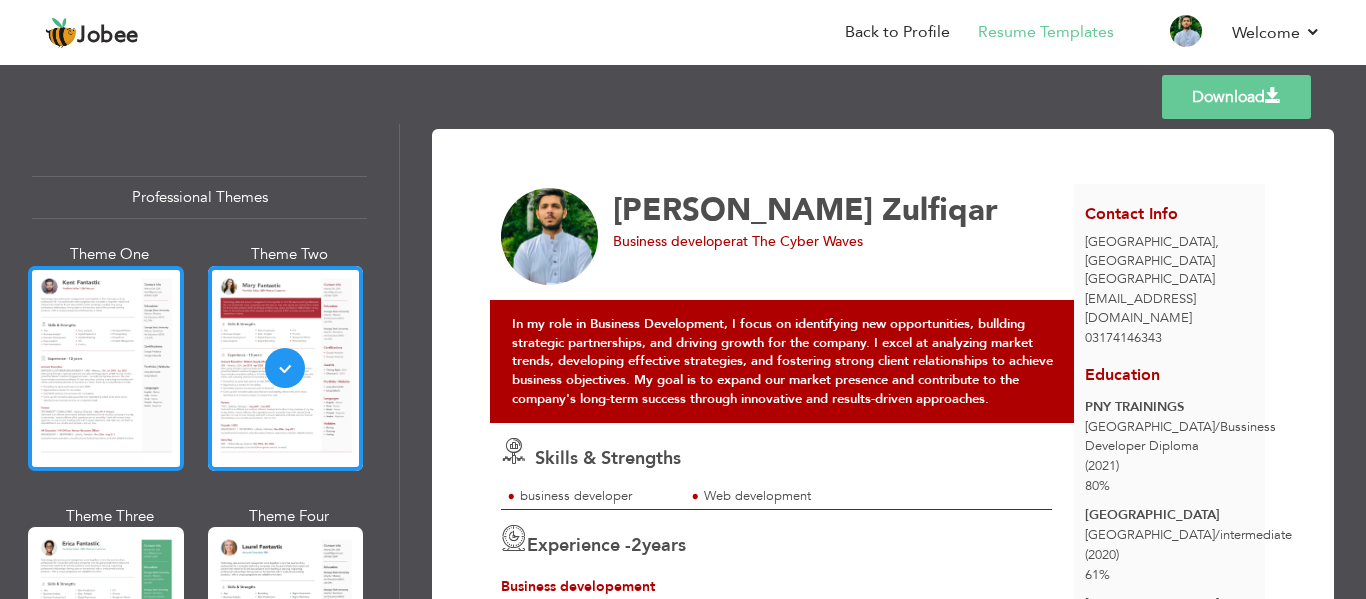 click at bounding box center [106, 368] 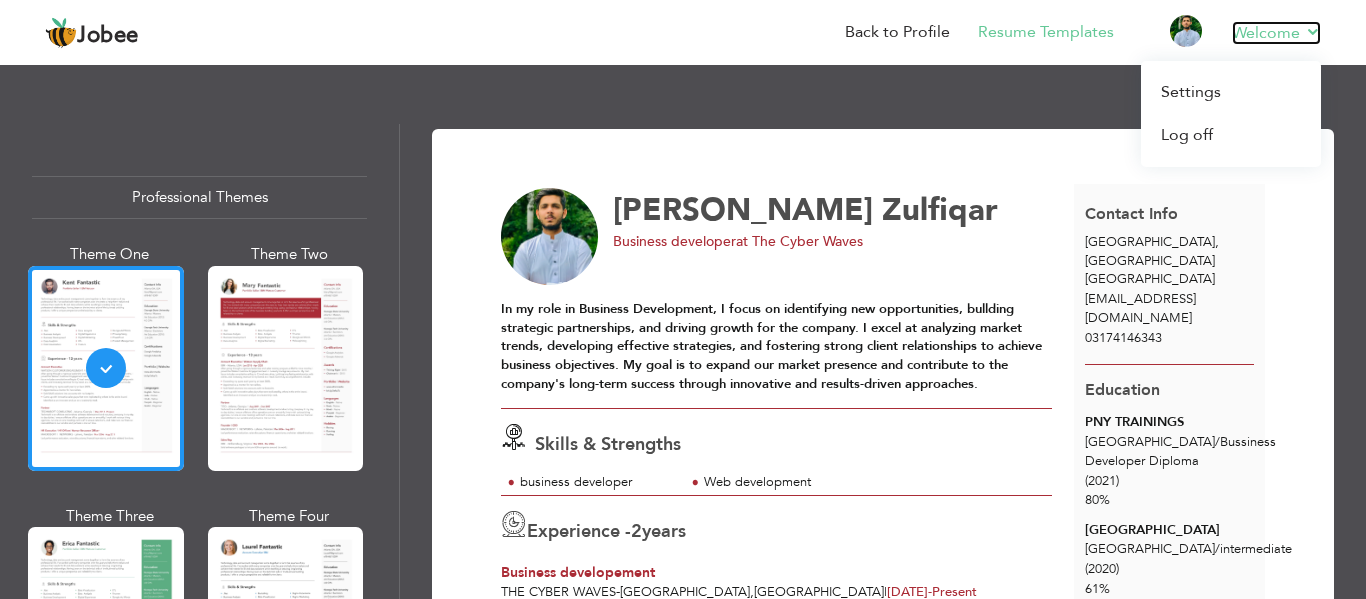 click on "Welcome" at bounding box center [1276, 33] 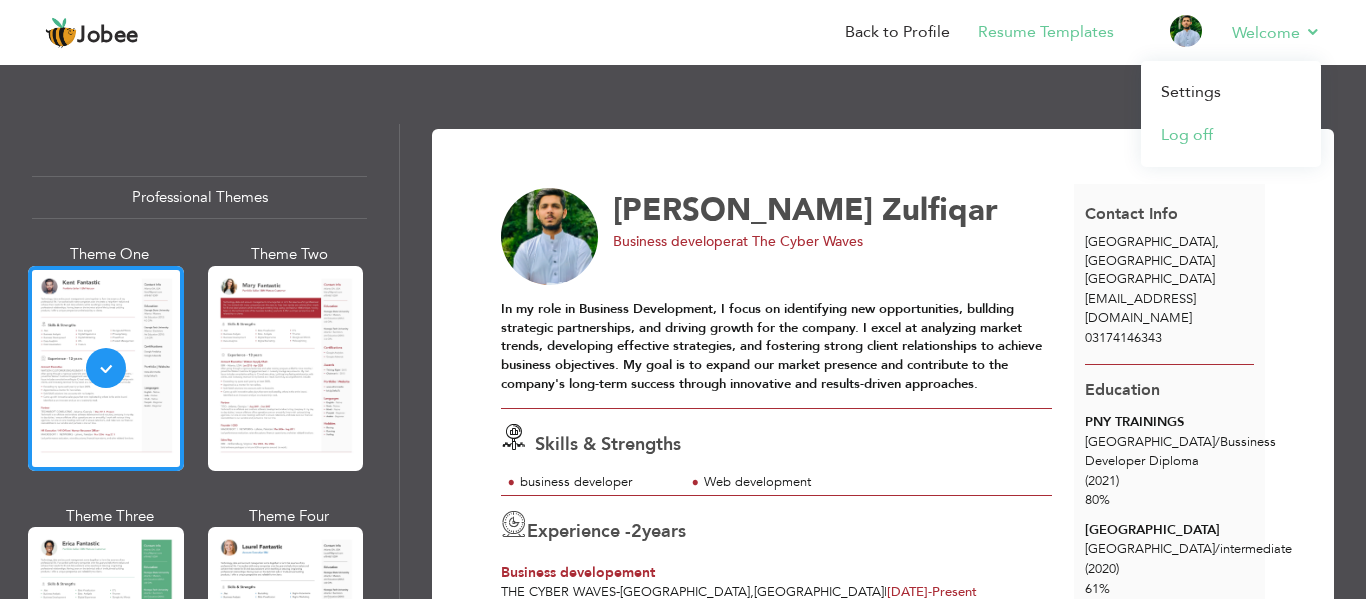 click on "Log off" at bounding box center [1231, 135] 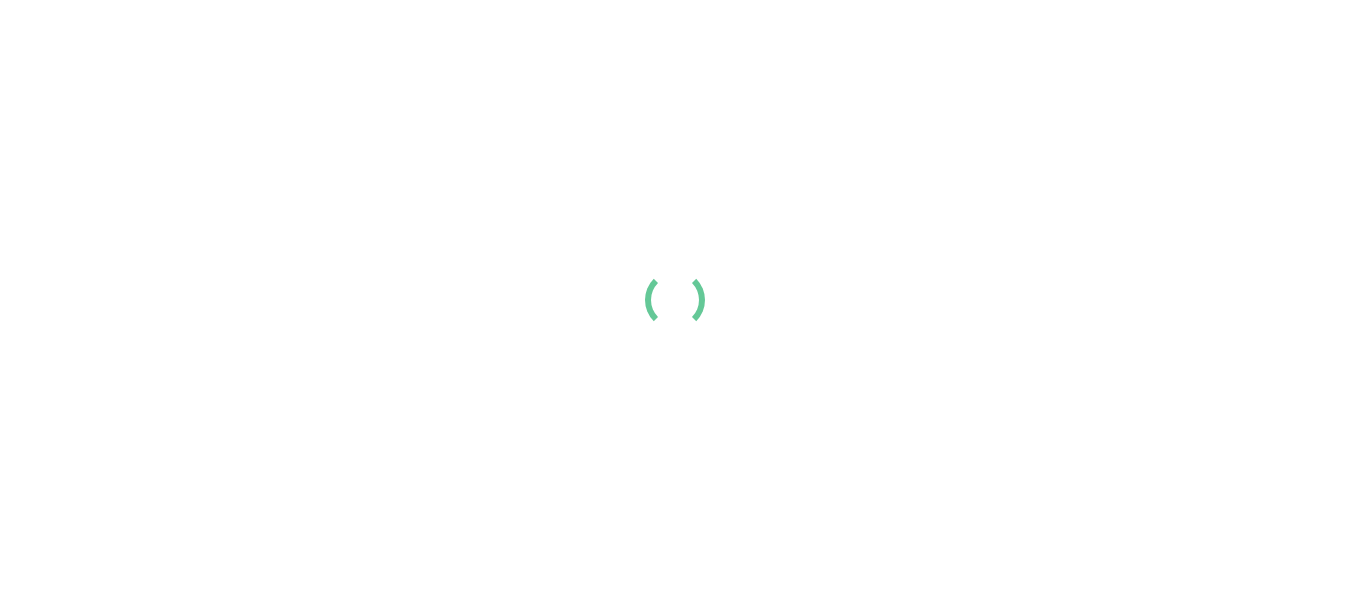 scroll, scrollTop: 0, scrollLeft: 0, axis: both 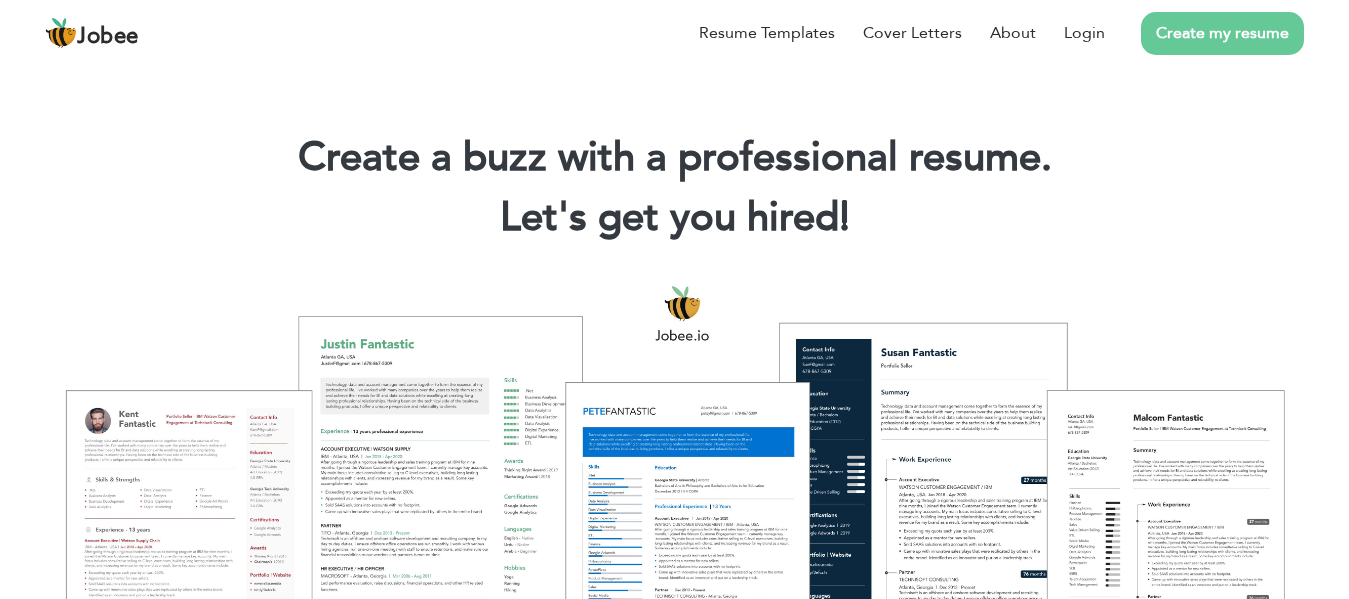 click on "Create my resume" at bounding box center [1222, 33] 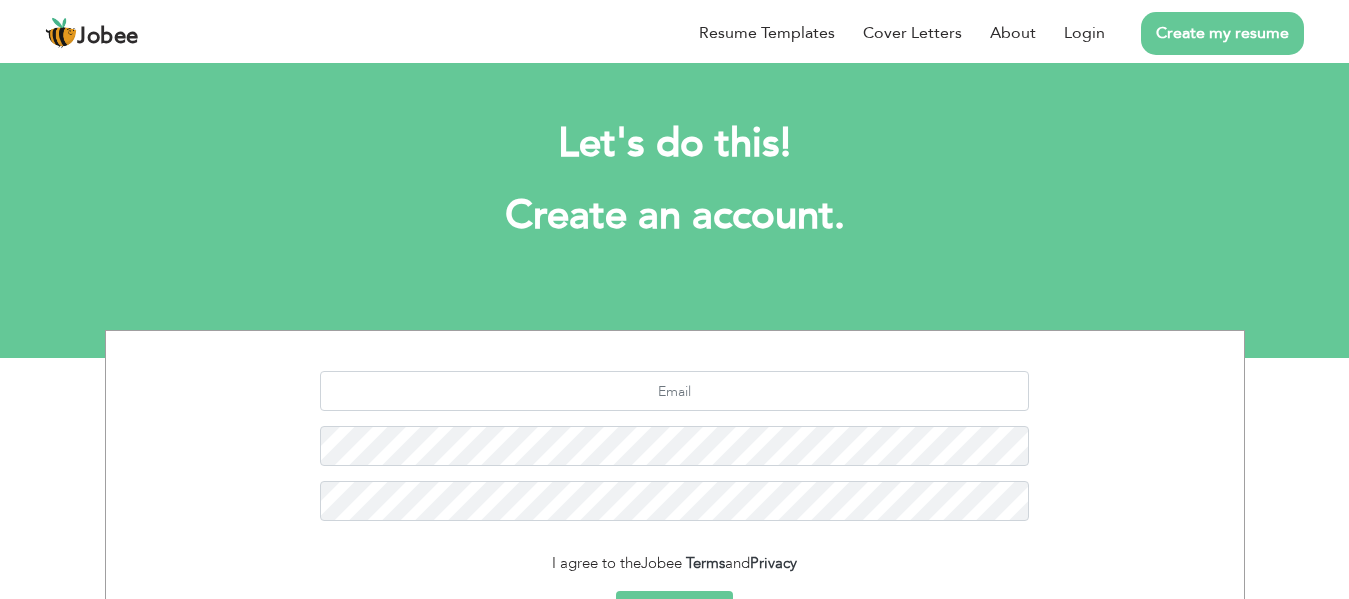 scroll, scrollTop: 0, scrollLeft: 0, axis: both 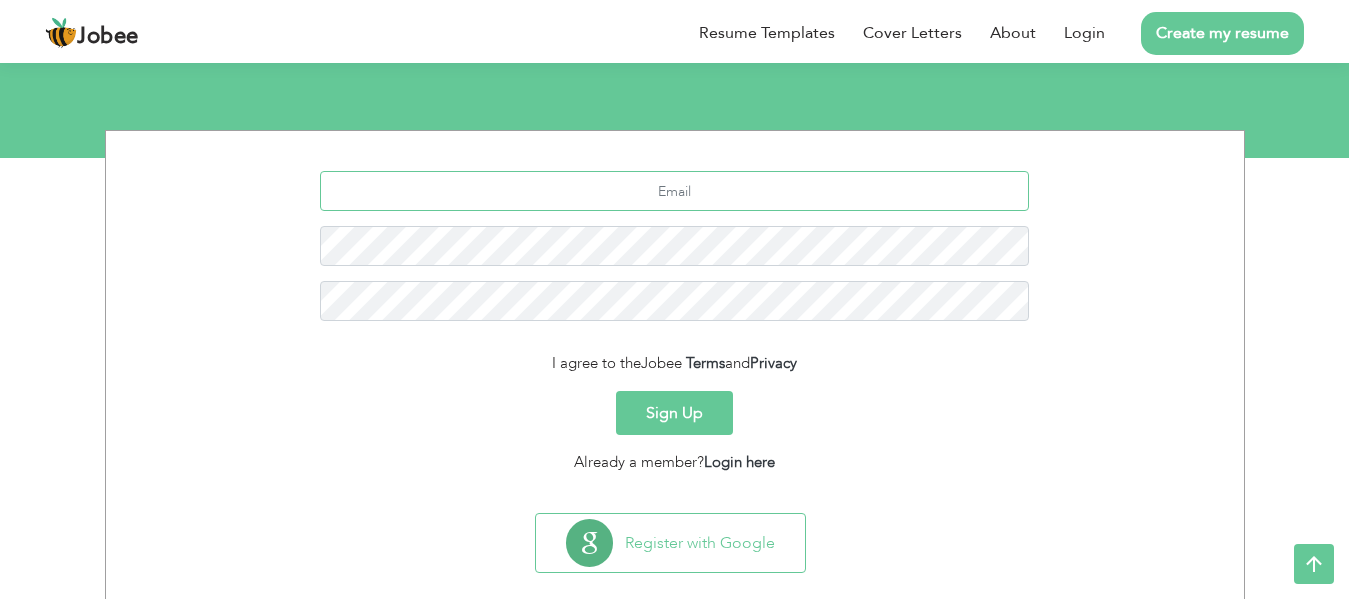 click at bounding box center (674, 191) 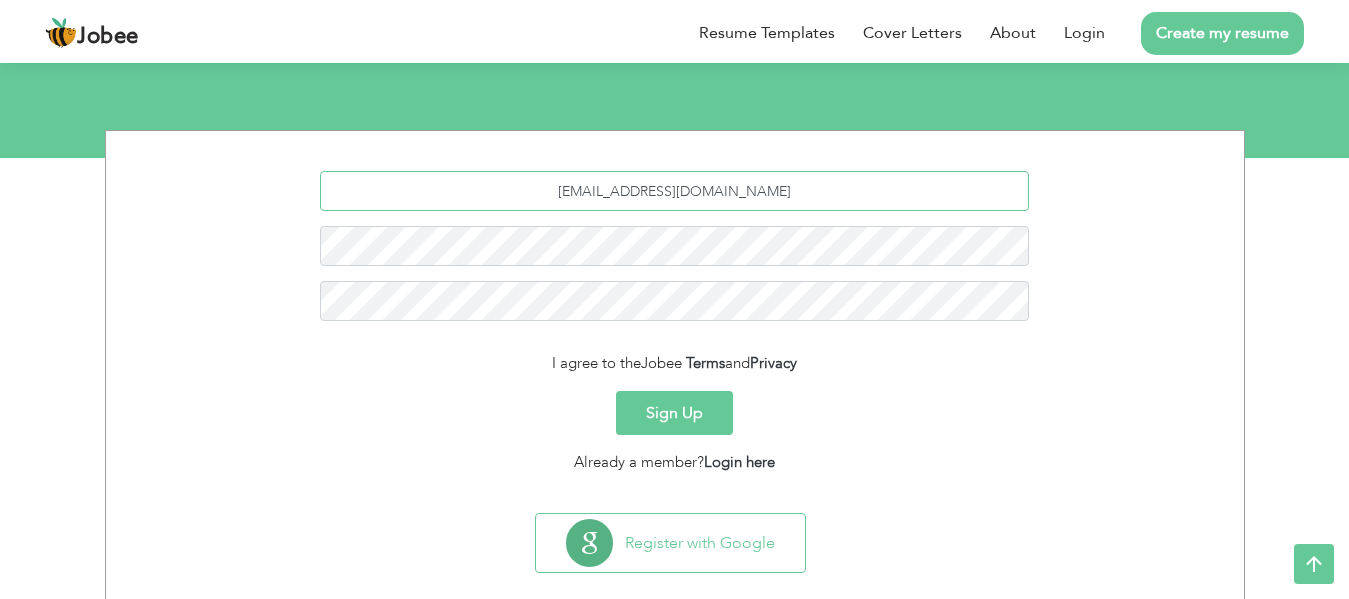 type on "uj7886512@gmail.com" 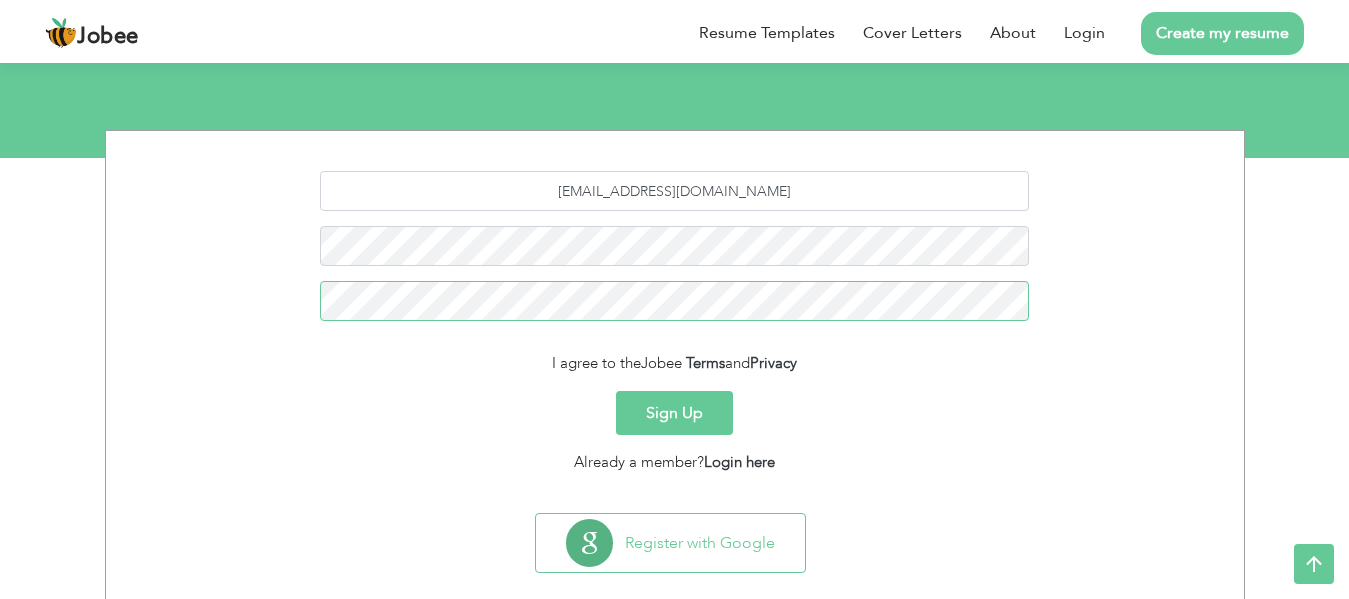 click on "Sign Up" at bounding box center (674, 413) 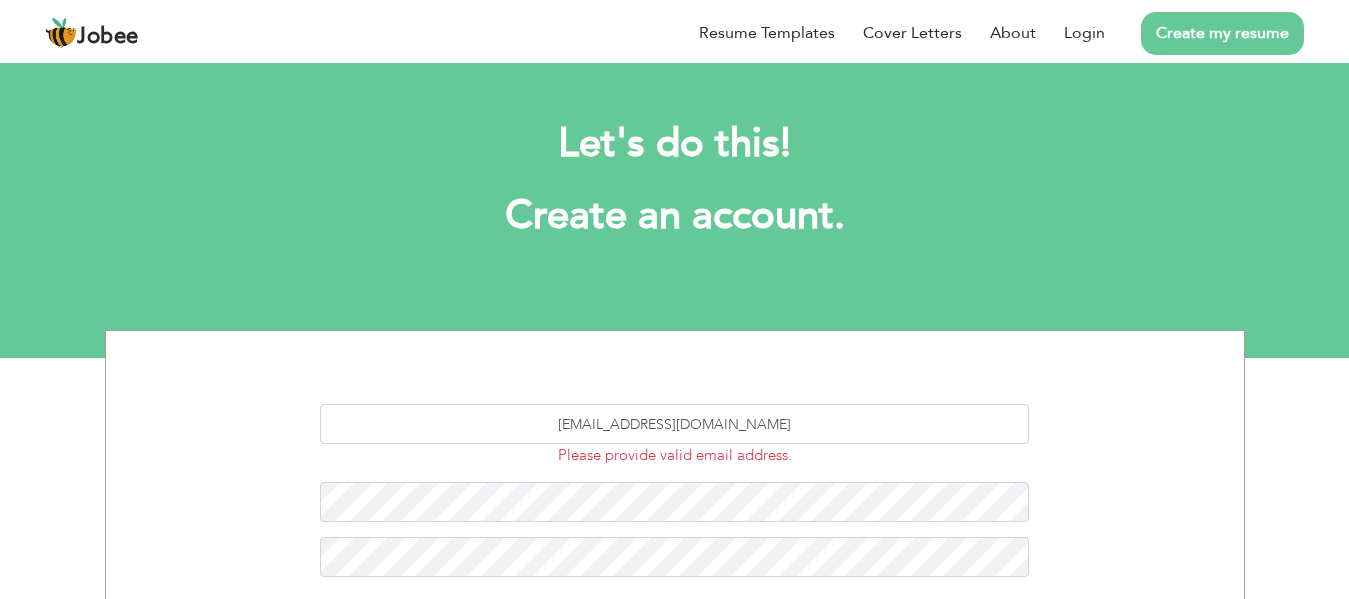 scroll, scrollTop: 0, scrollLeft: 0, axis: both 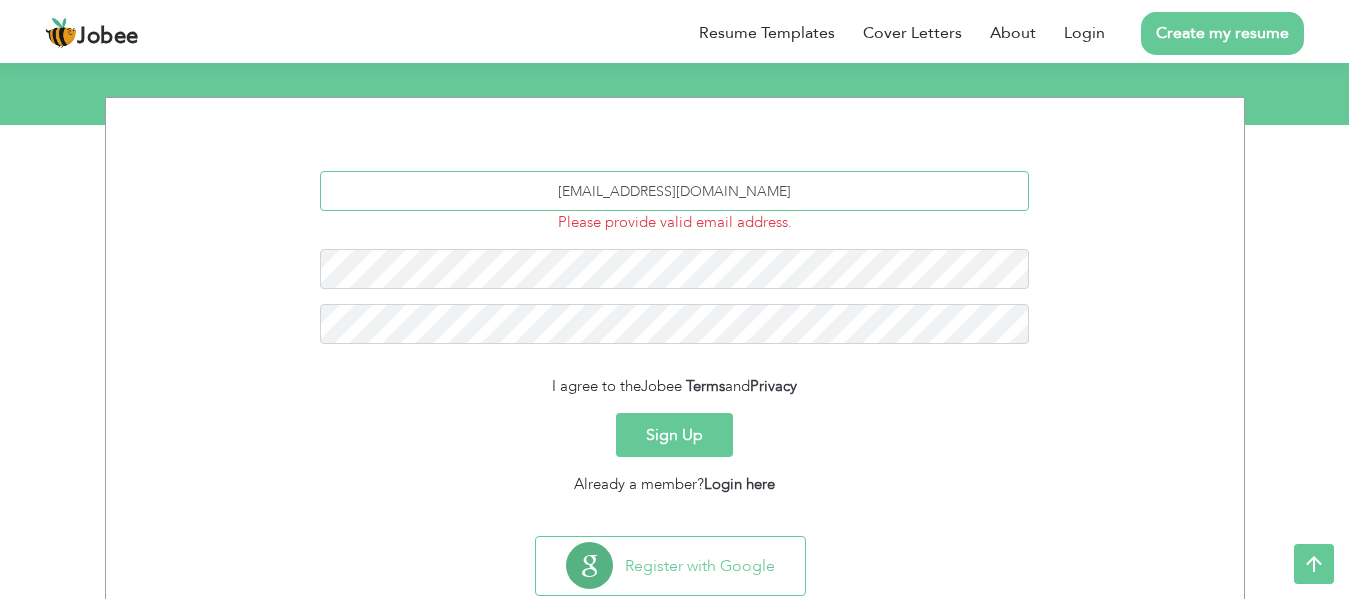 click on "[EMAIL_ADDRESS][DOMAIN_NAME]" at bounding box center (674, 191) 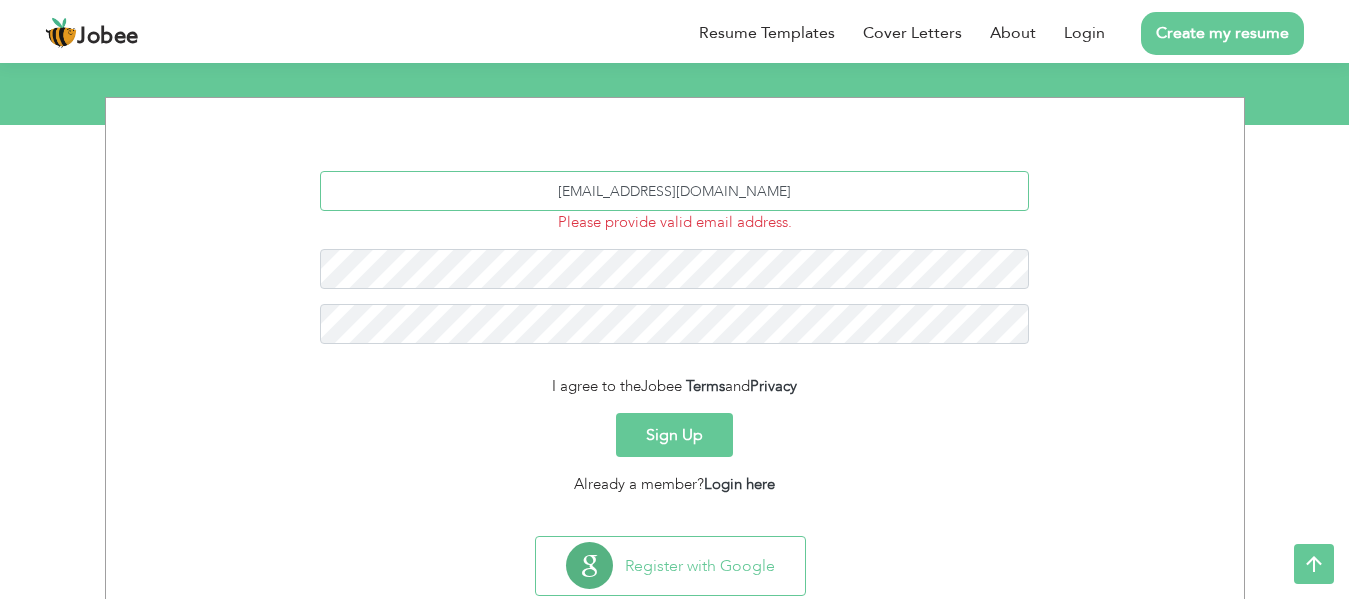 type on "[EMAIL_ADDRESS][DOMAIN_NAME]" 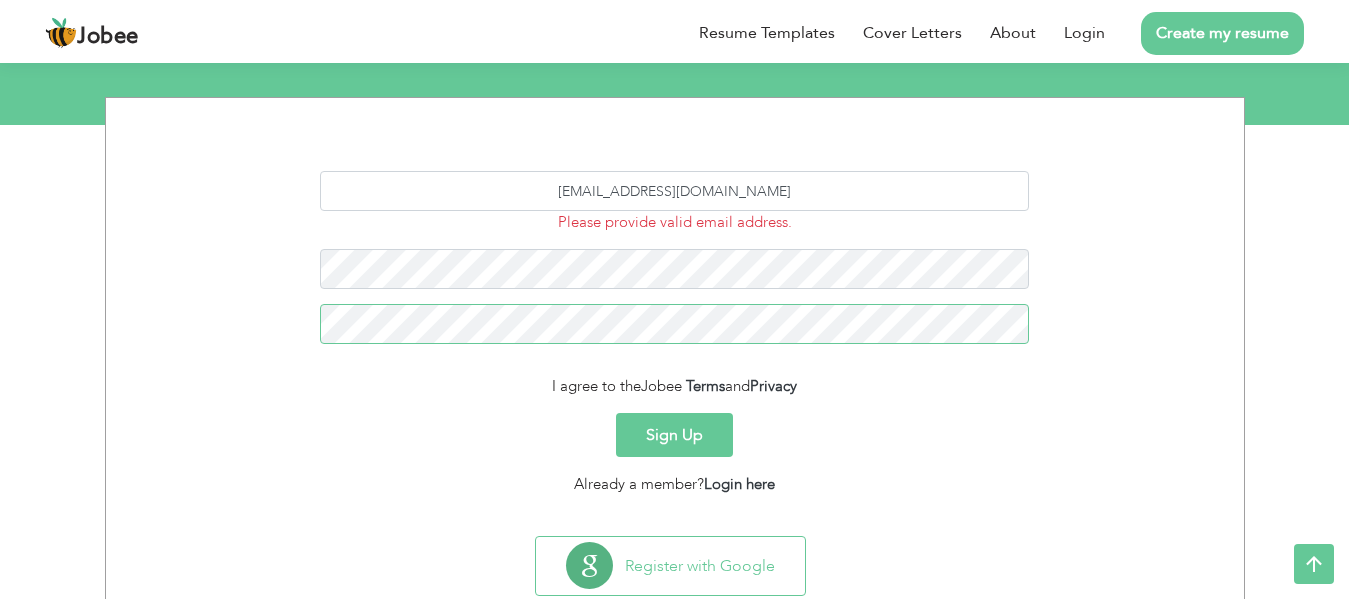 click on "Sign Up" at bounding box center (674, 435) 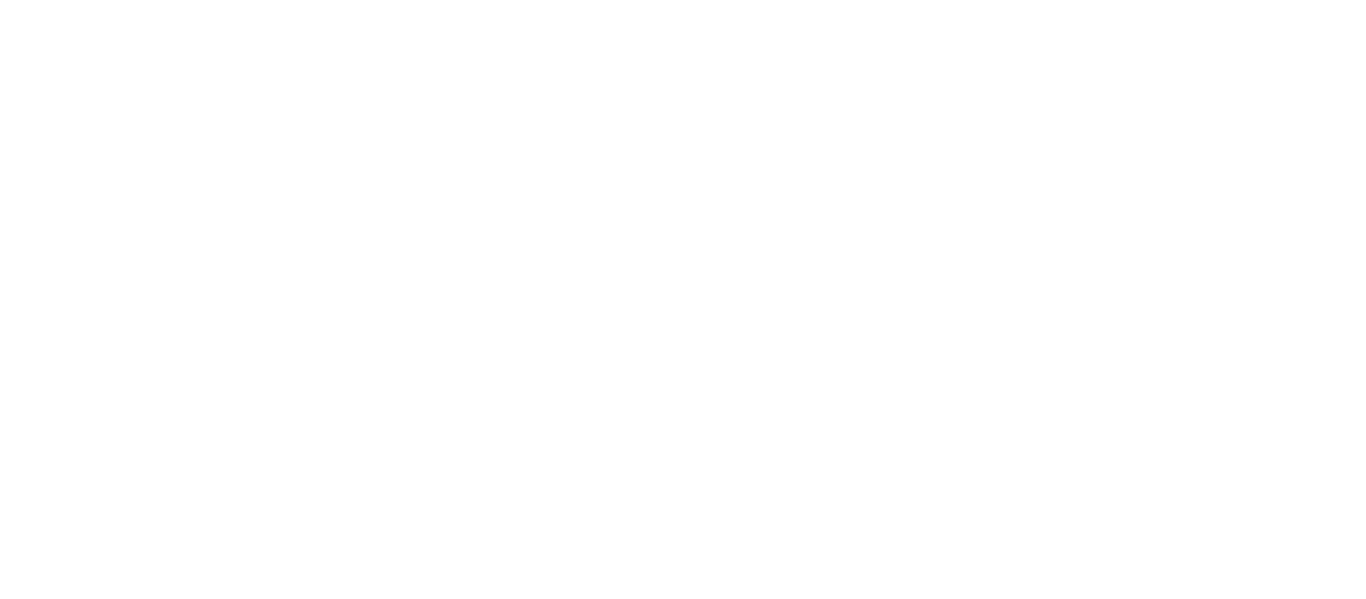 scroll, scrollTop: 0, scrollLeft: 0, axis: both 